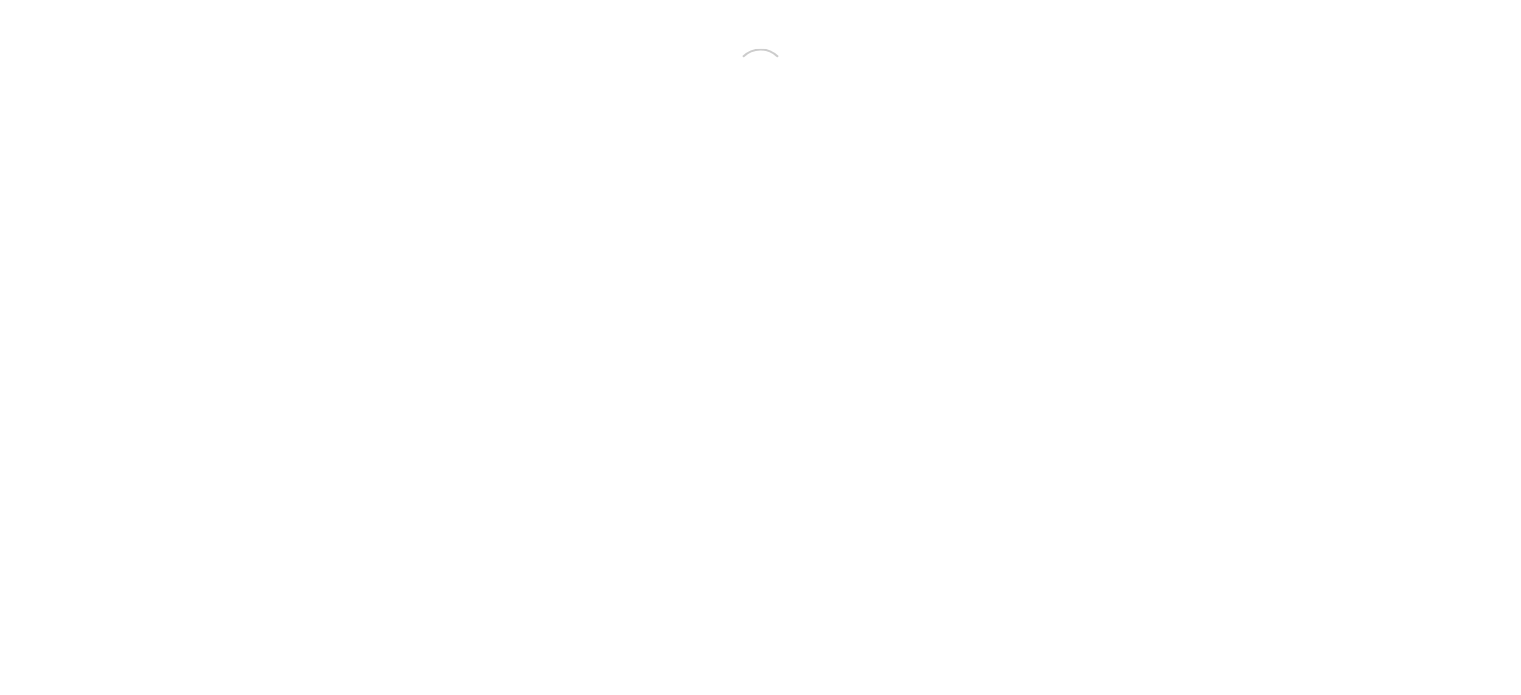 scroll, scrollTop: 0, scrollLeft: 0, axis: both 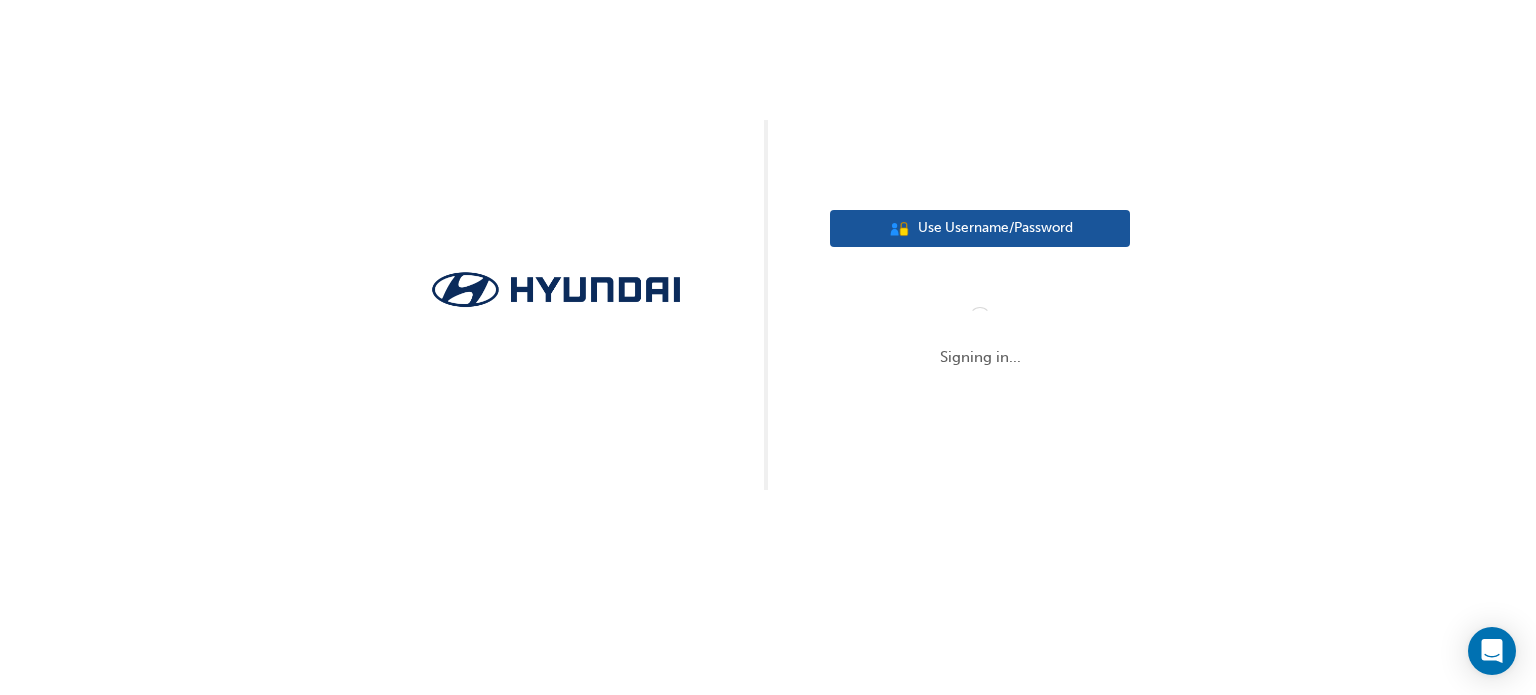 click on "Use Username/Password" at bounding box center [995, 228] 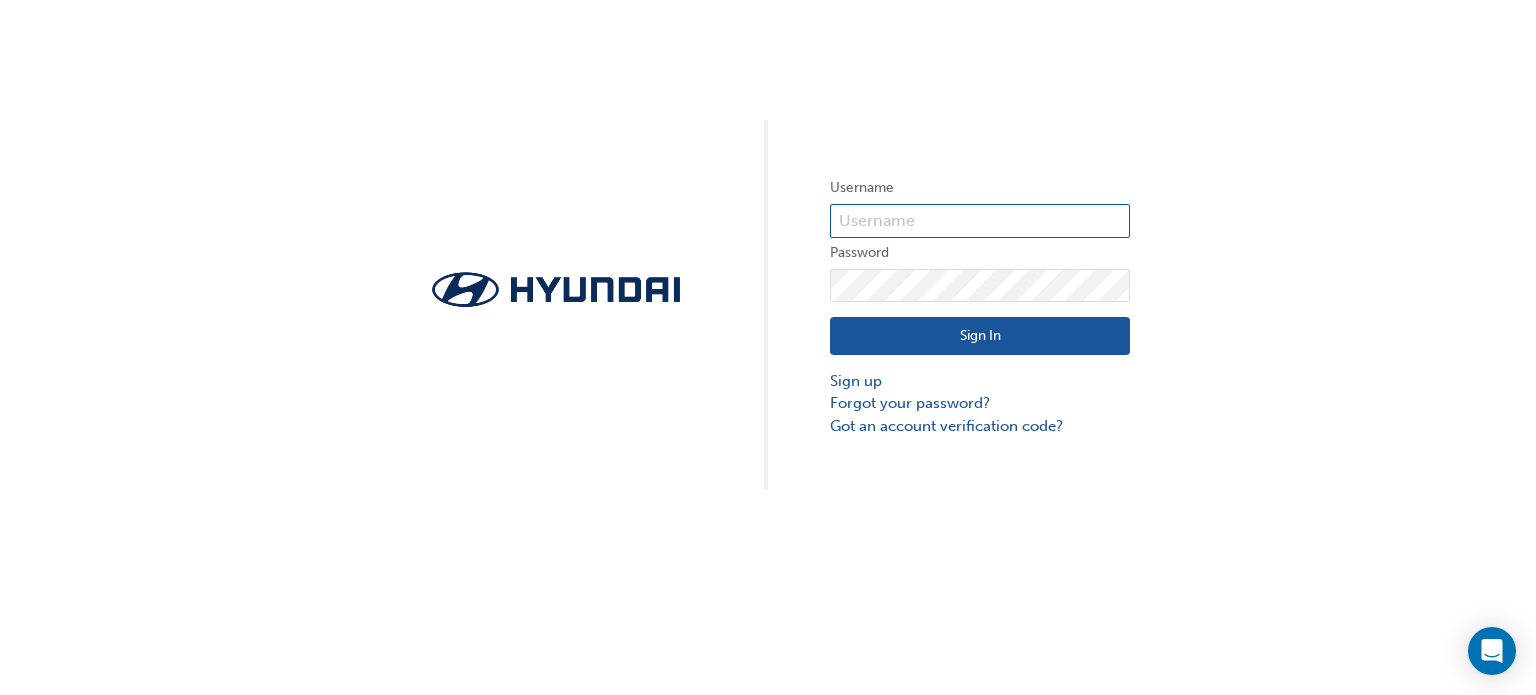 type on "35118" 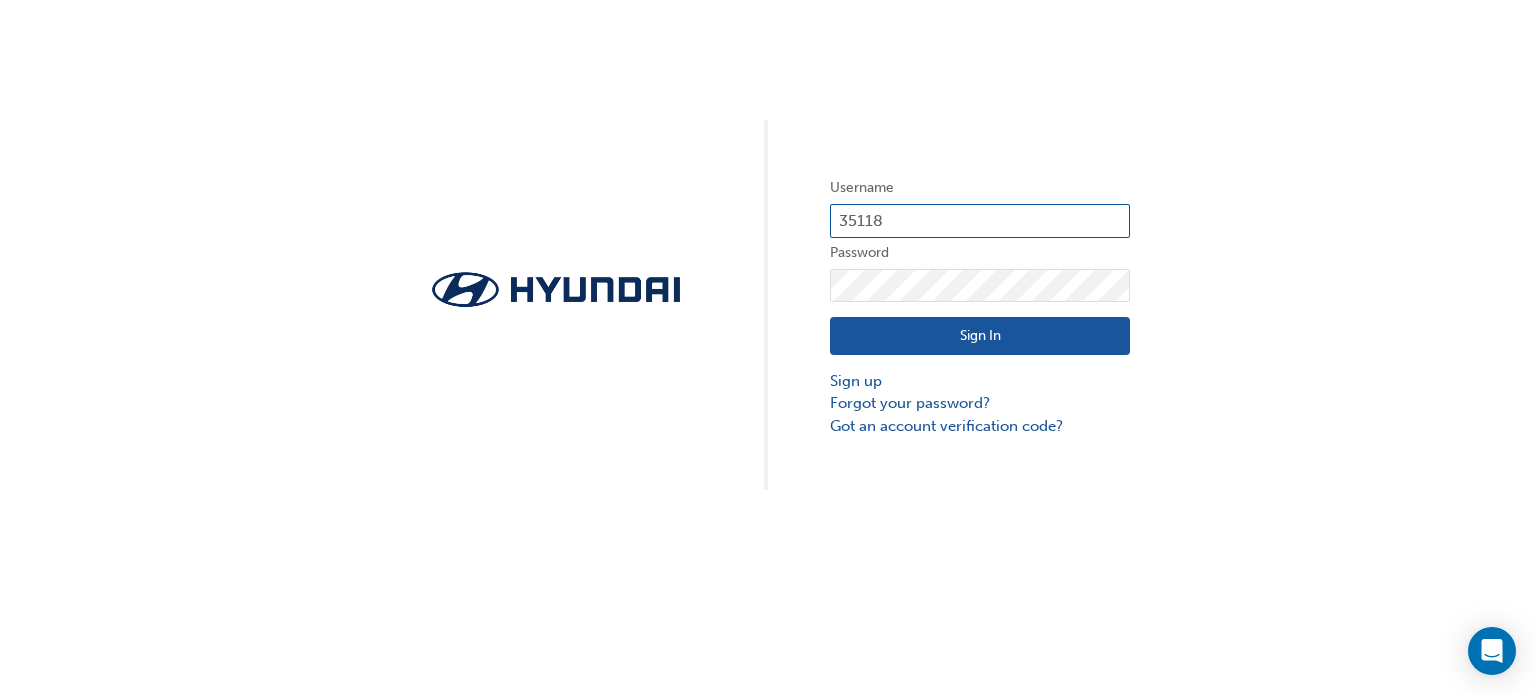 click on "35118" at bounding box center (980, 221) 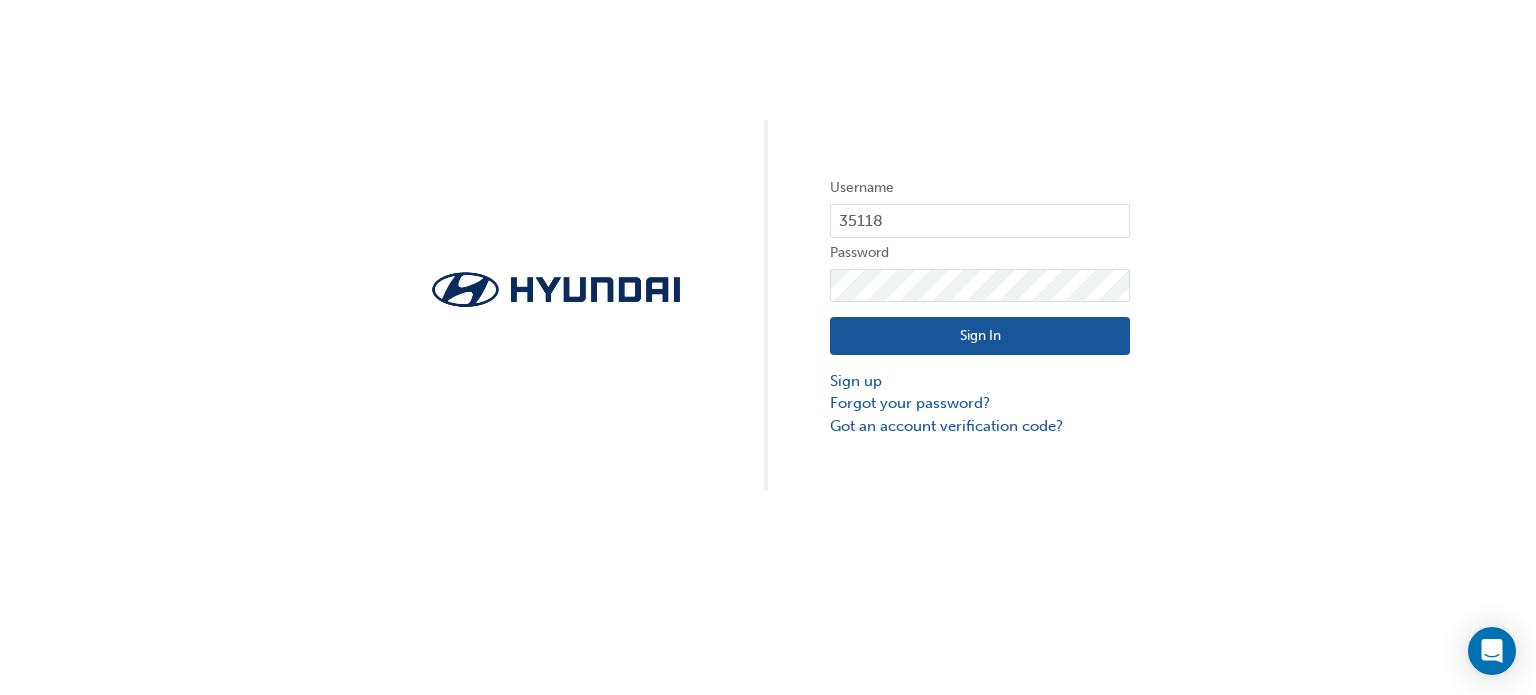 click on "Sign In" at bounding box center [980, 336] 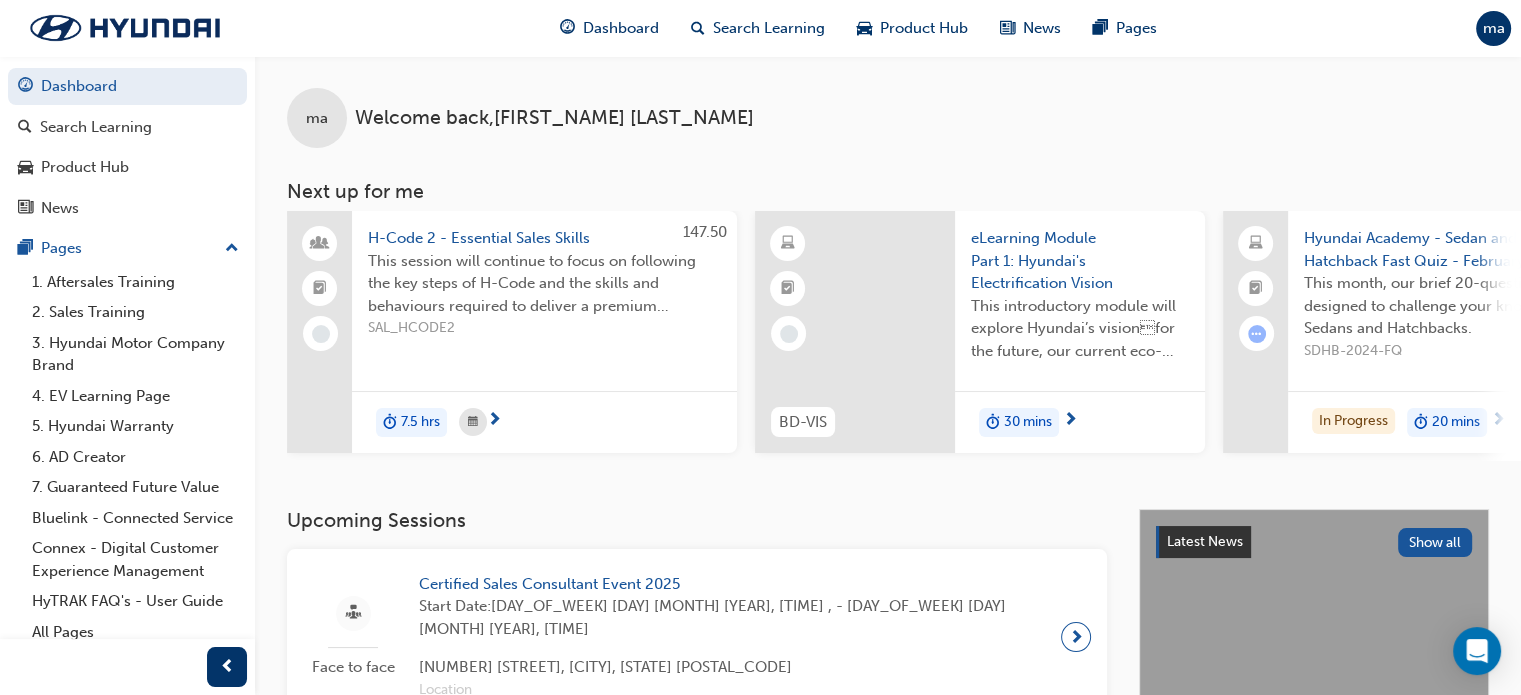 click on "ma Welcome back , [FIRST_NAME] [LAST_NAME]" at bounding box center (888, 102) 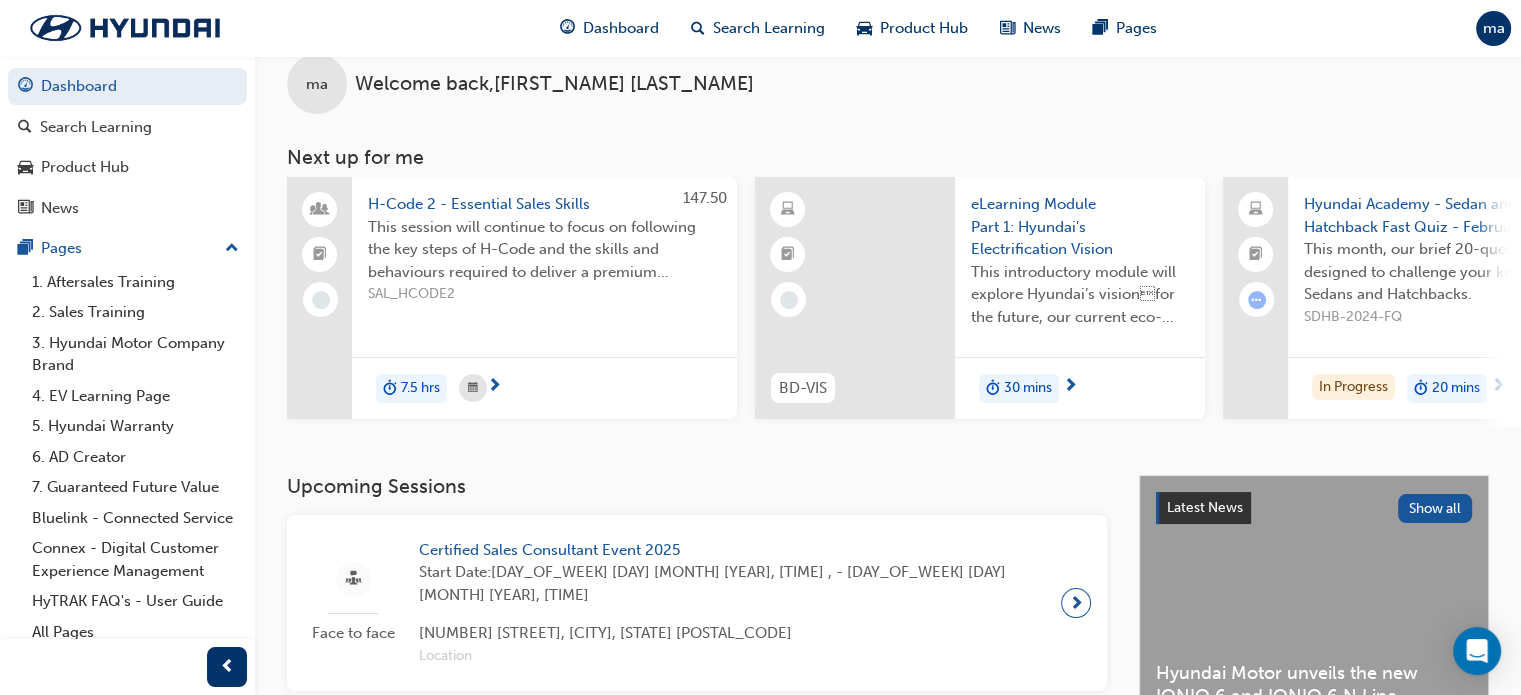 scroll, scrollTop: 0, scrollLeft: 0, axis: both 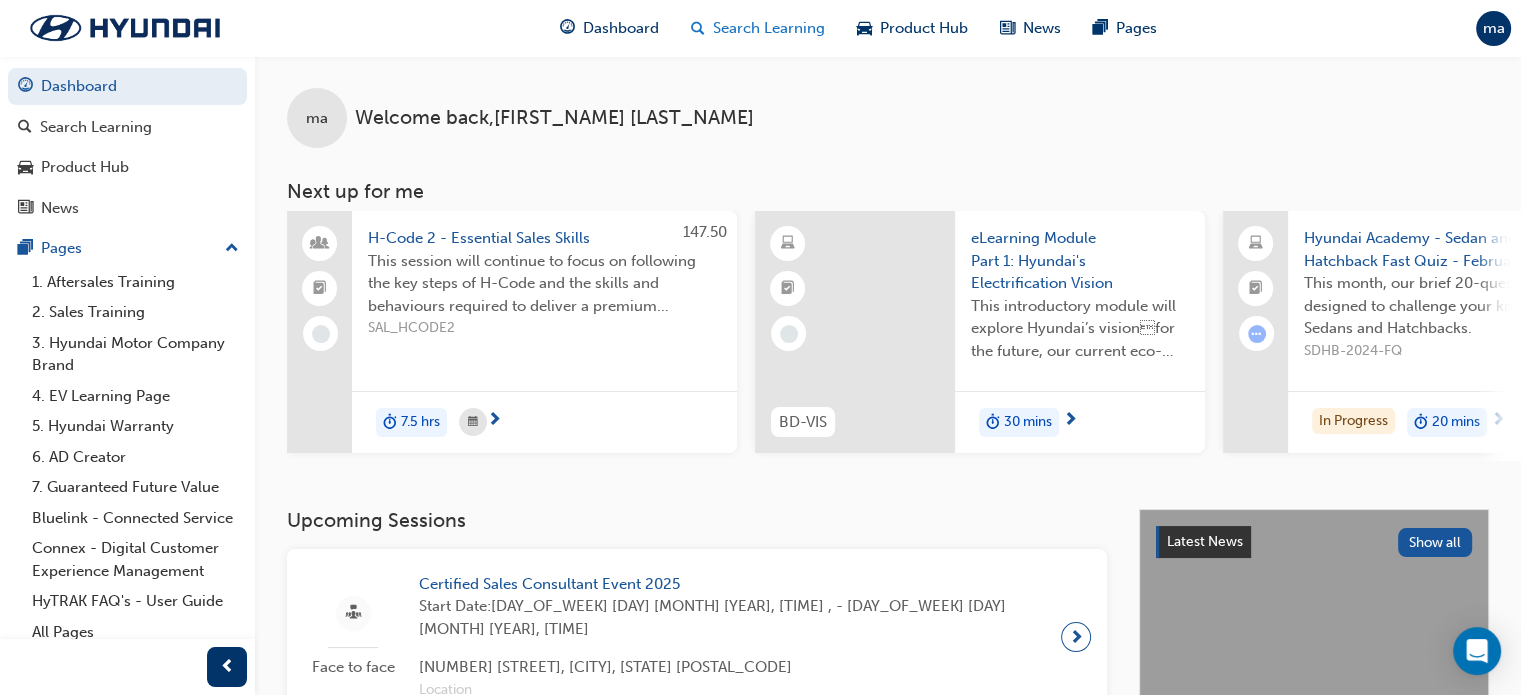 click on "Search Learning" at bounding box center [769, 28] 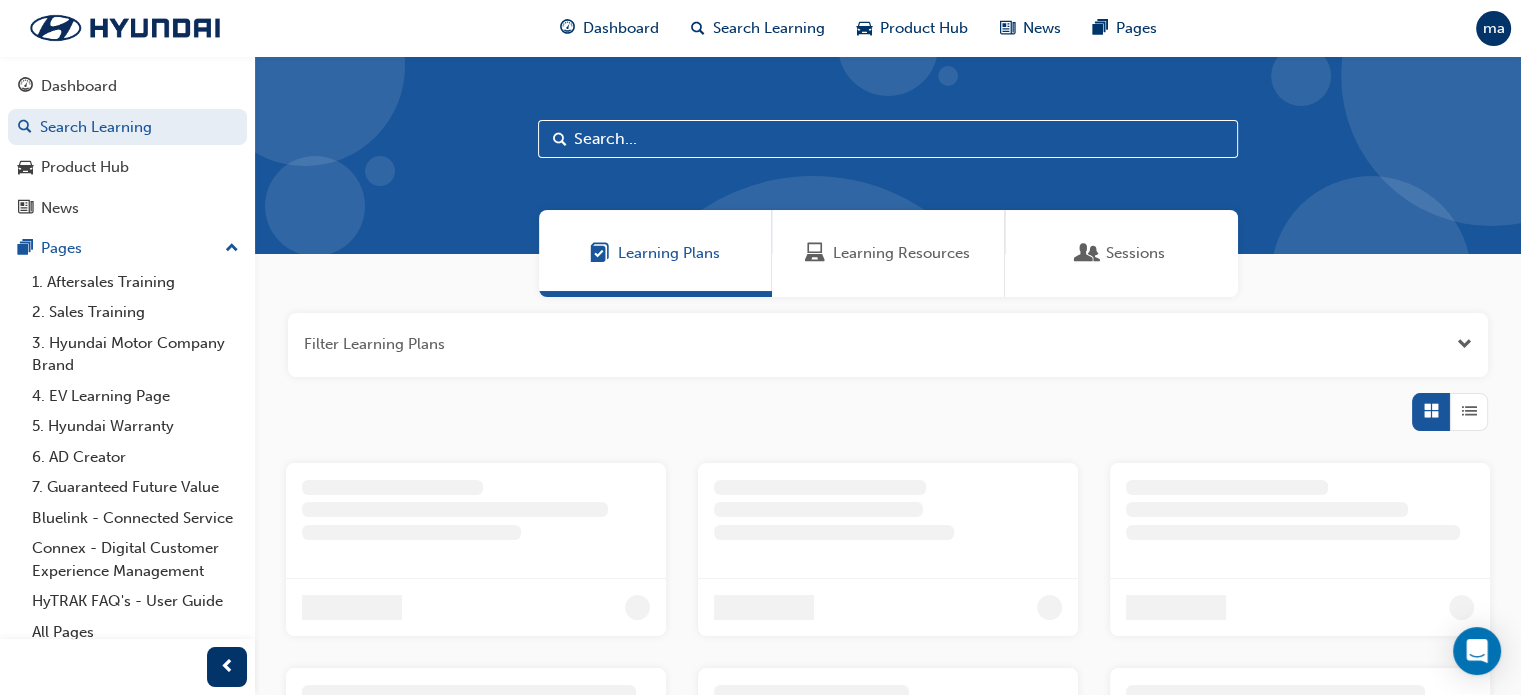 click at bounding box center (888, 139) 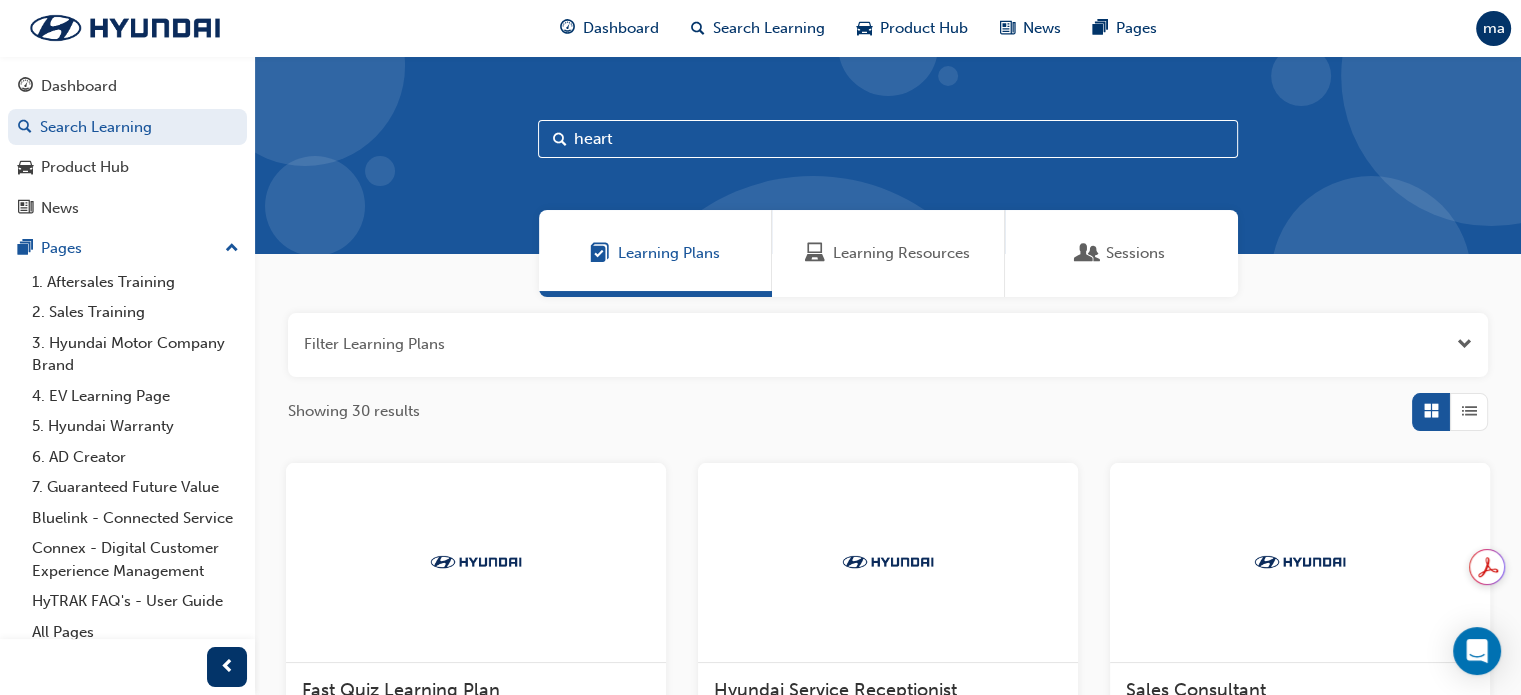type on "heart" 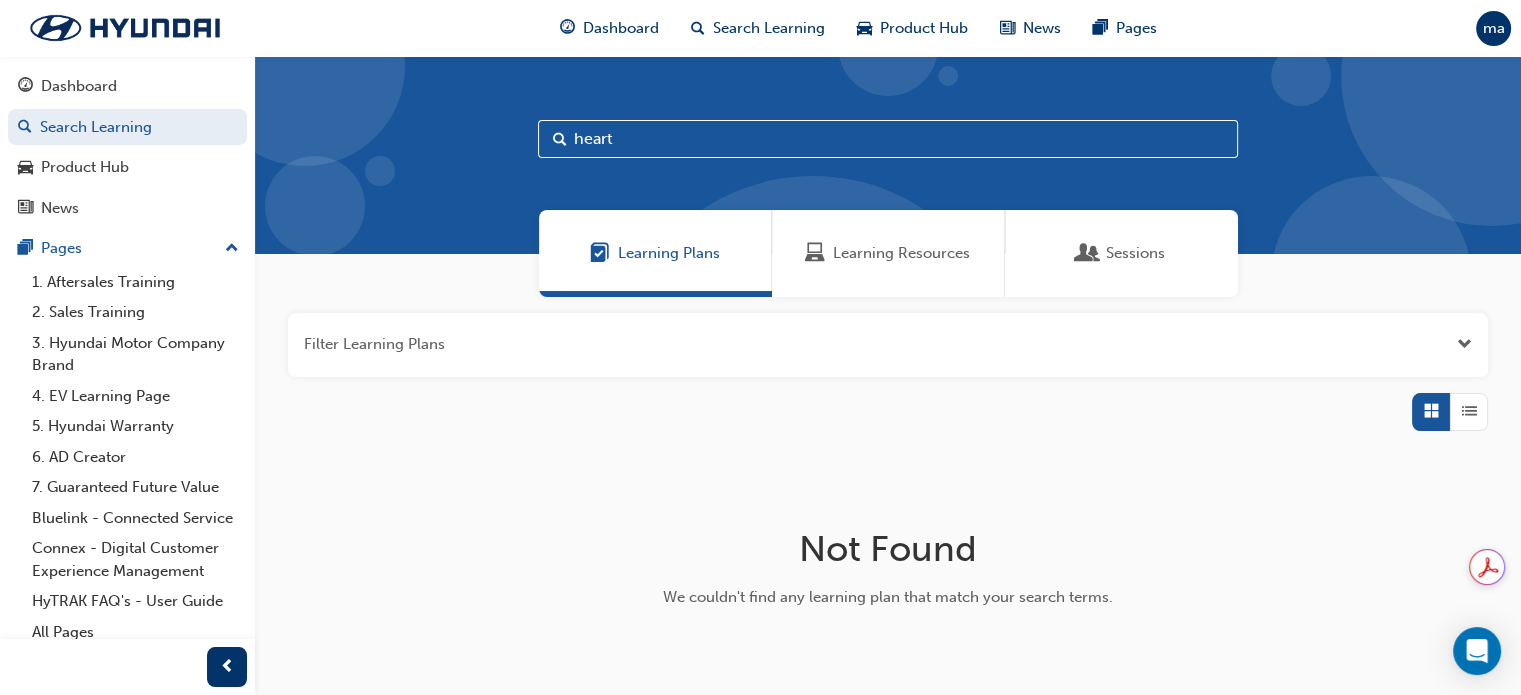click on "heart" at bounding box center (888, 139) 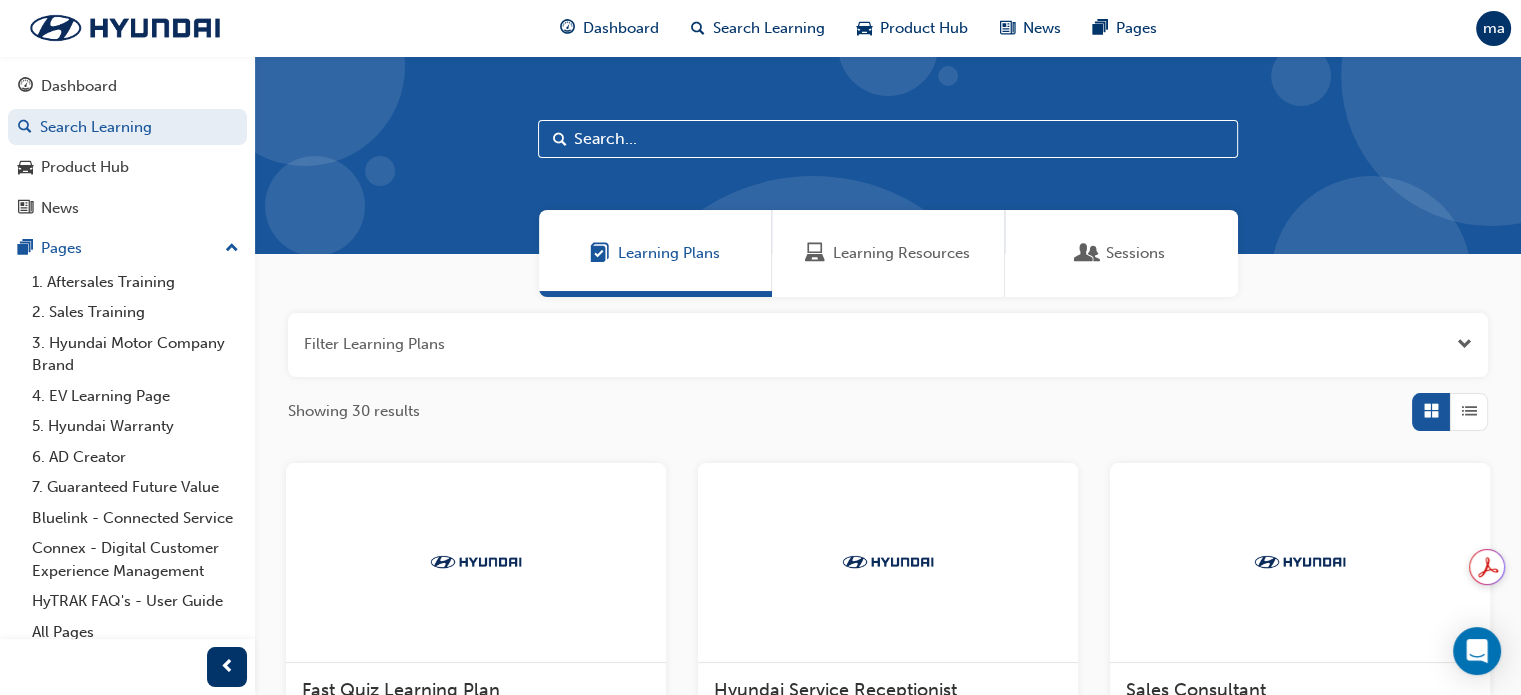 click on "Learning Resources" at bounding box center [888, 253] 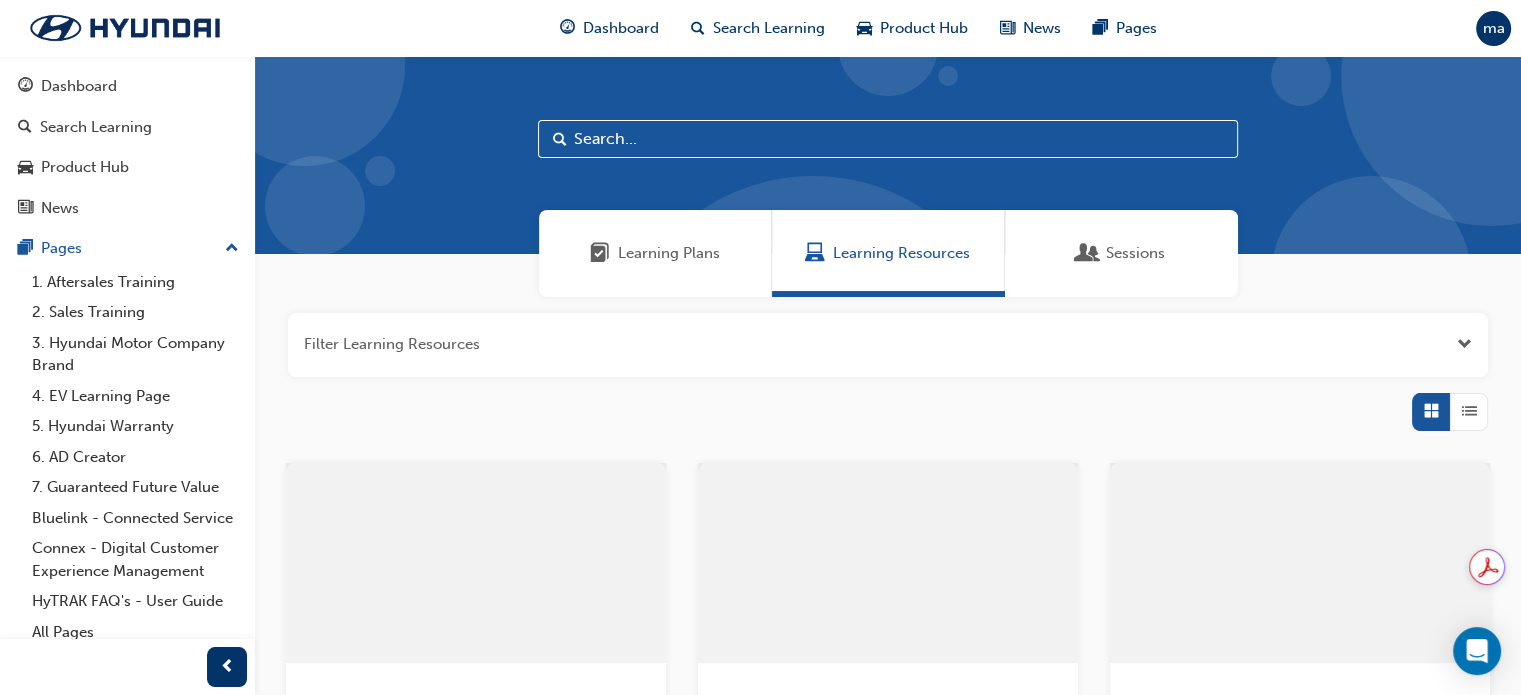 click at bounding box center [888, 139] 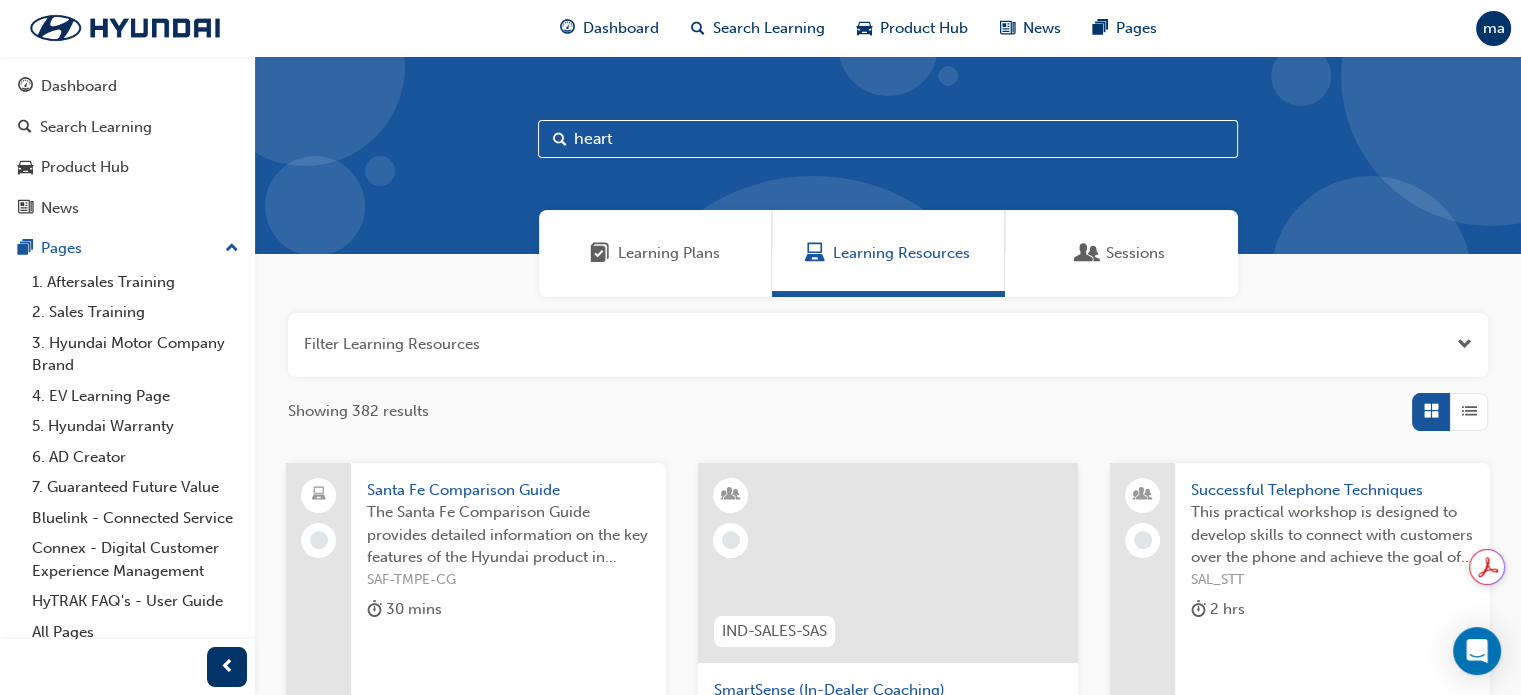 type on "heart" 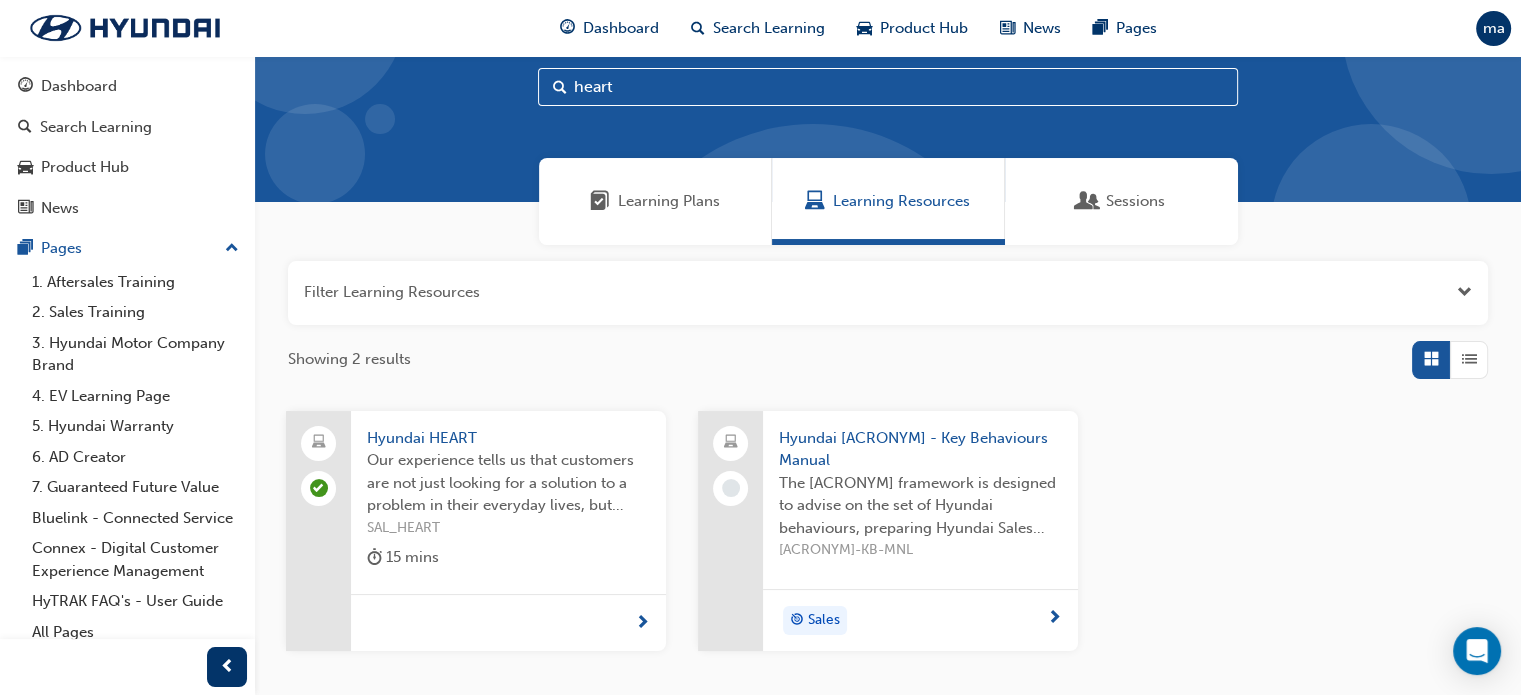 scroll, scrollTop: 100, scrollLeft: 0, axis: vertical 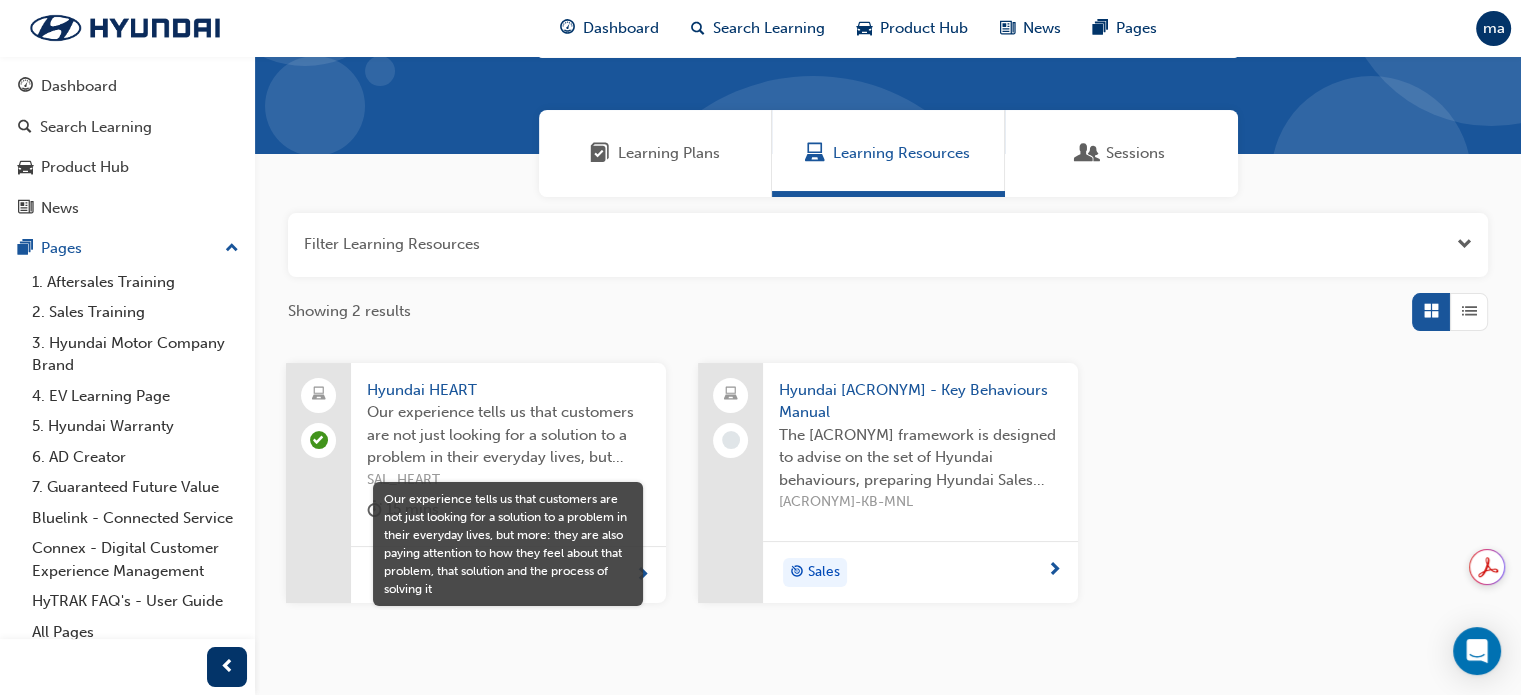 click on "Our experience tells us that customers are not just looking for a solution to a problem in their everyday lives, but more: they are also paying attention to how they feel about that problem, that solution and the process of solving it" at bounding box center (508, 435) 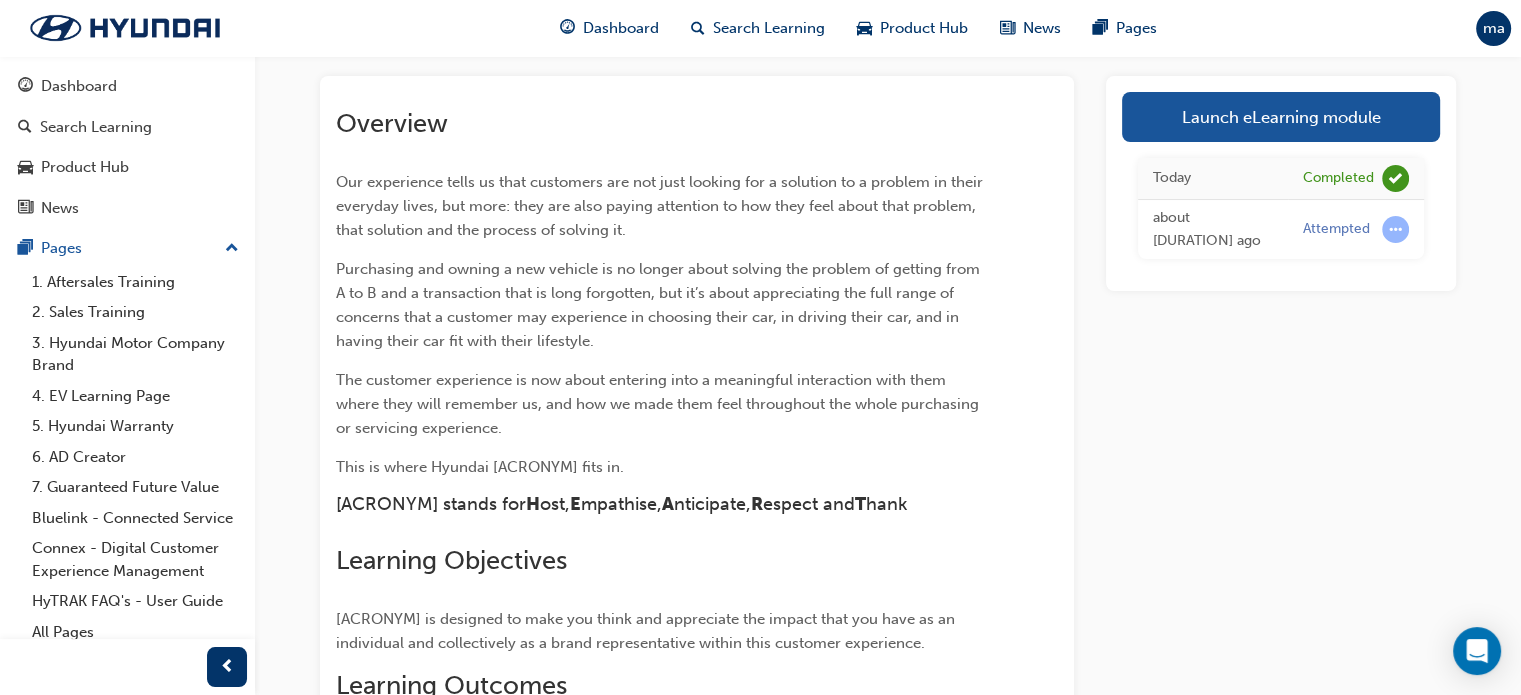 scroll, scrollTop: 100, scrollLeft: 0, axis: vertical 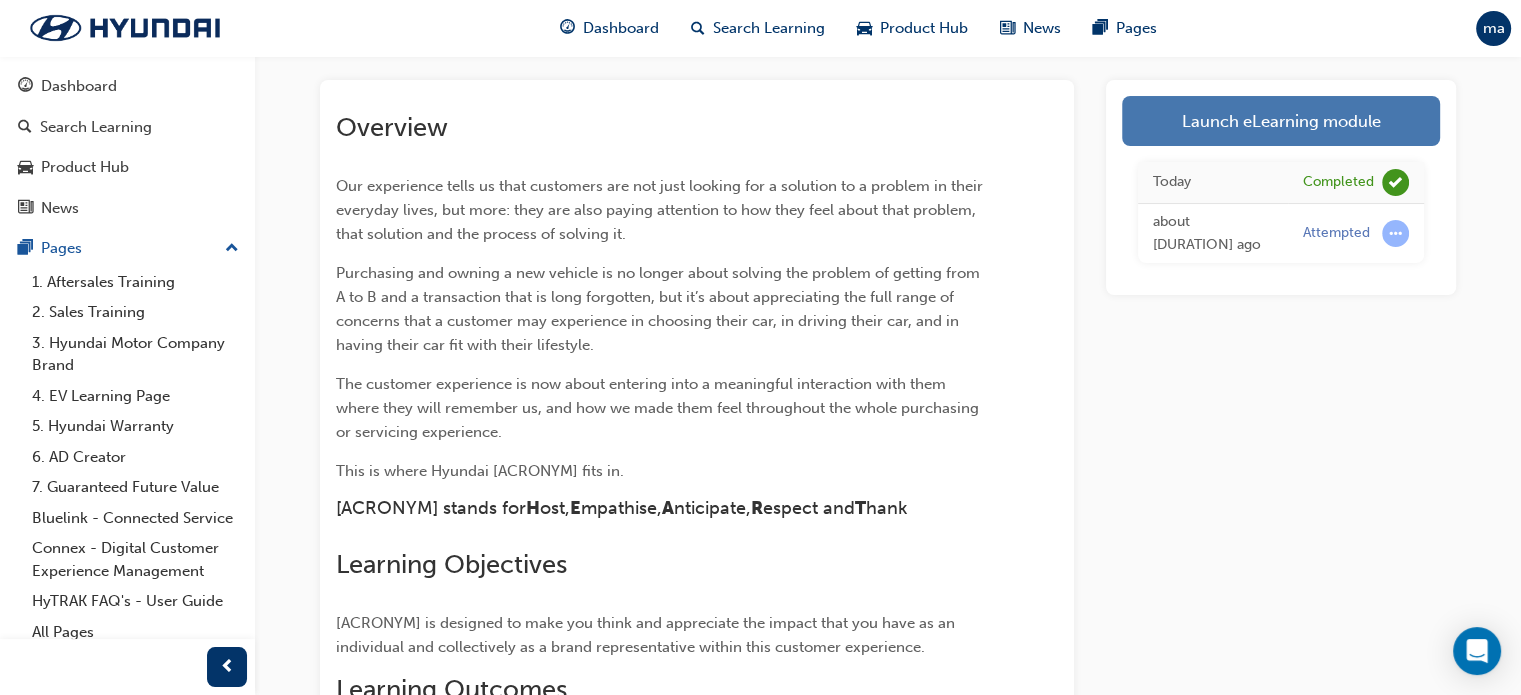 click on "Launch eLearning module" at bounding box center [1281, 121] 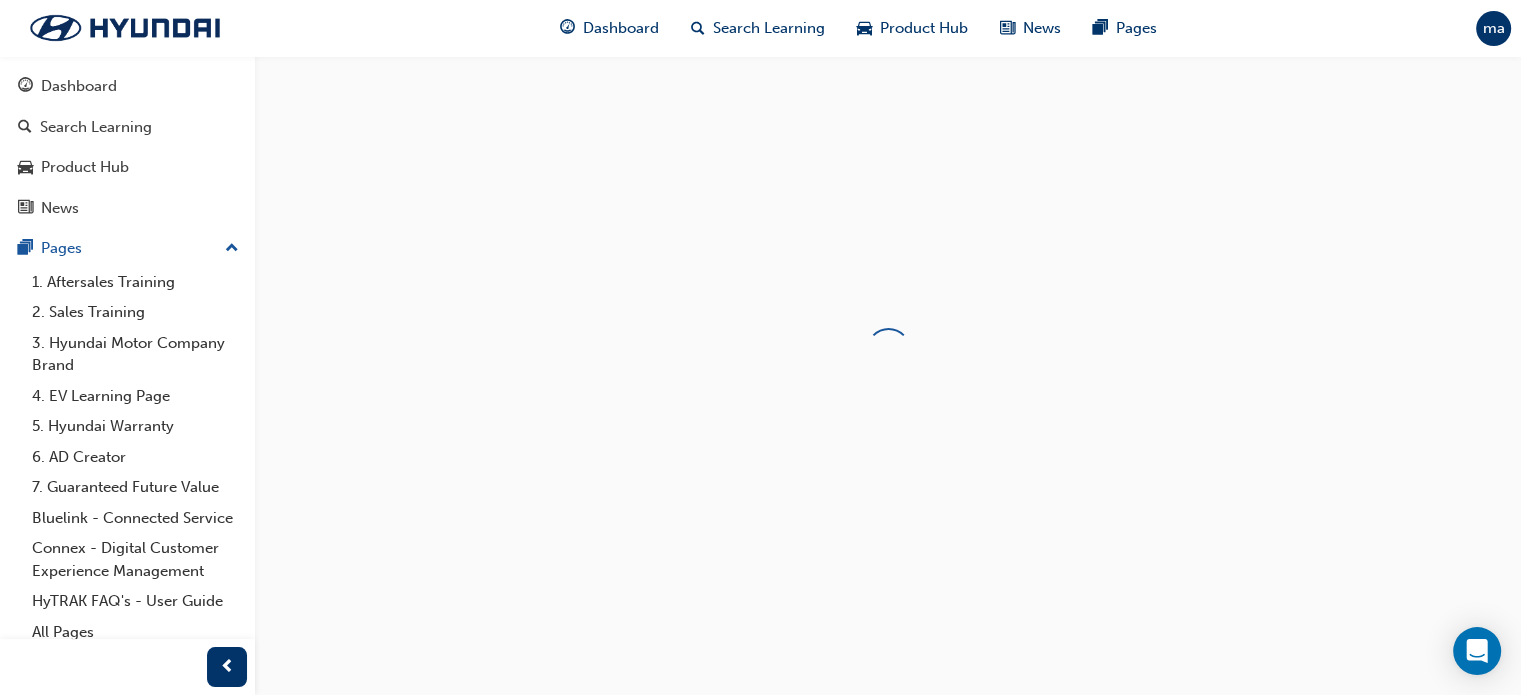 scroll, scrollTop: 0, scrollLeft: 0, axis: both 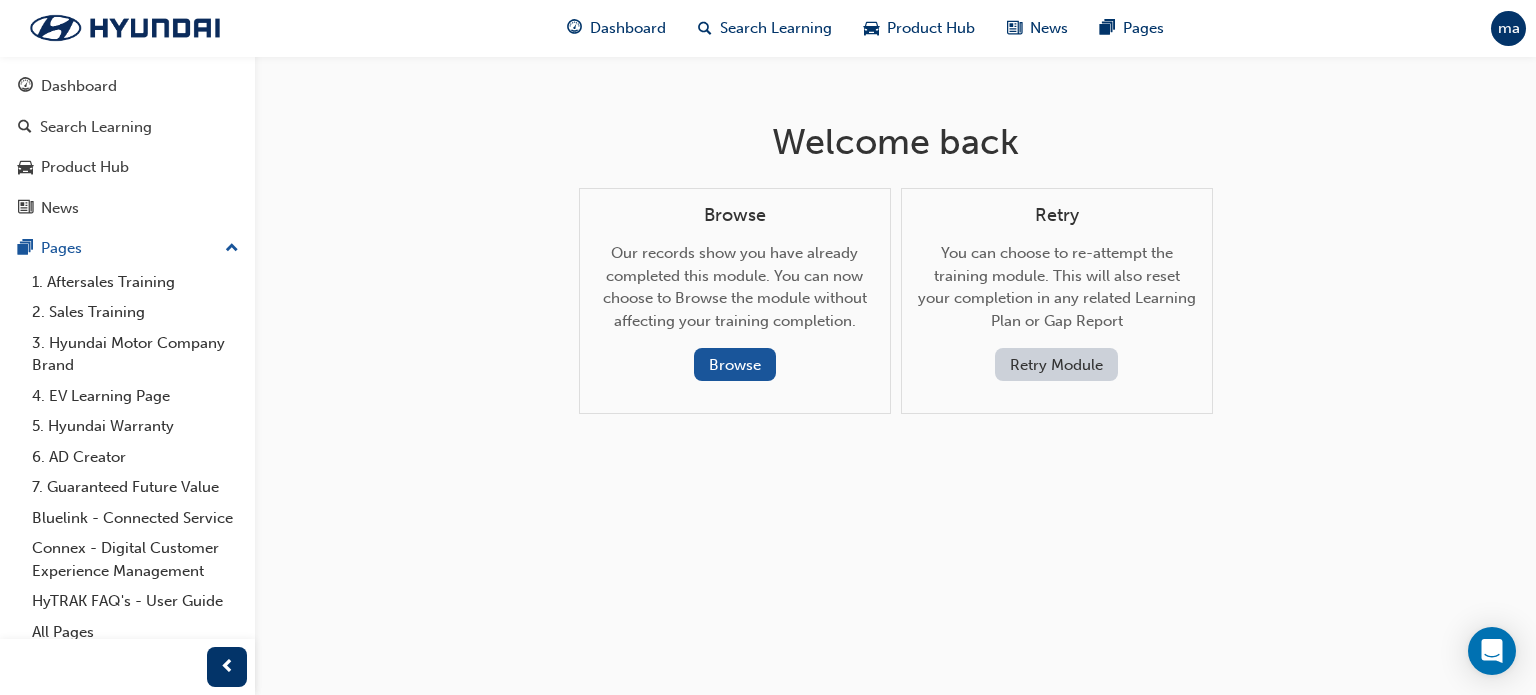 click on "Retry Module" at bounding box center (1056, 364) 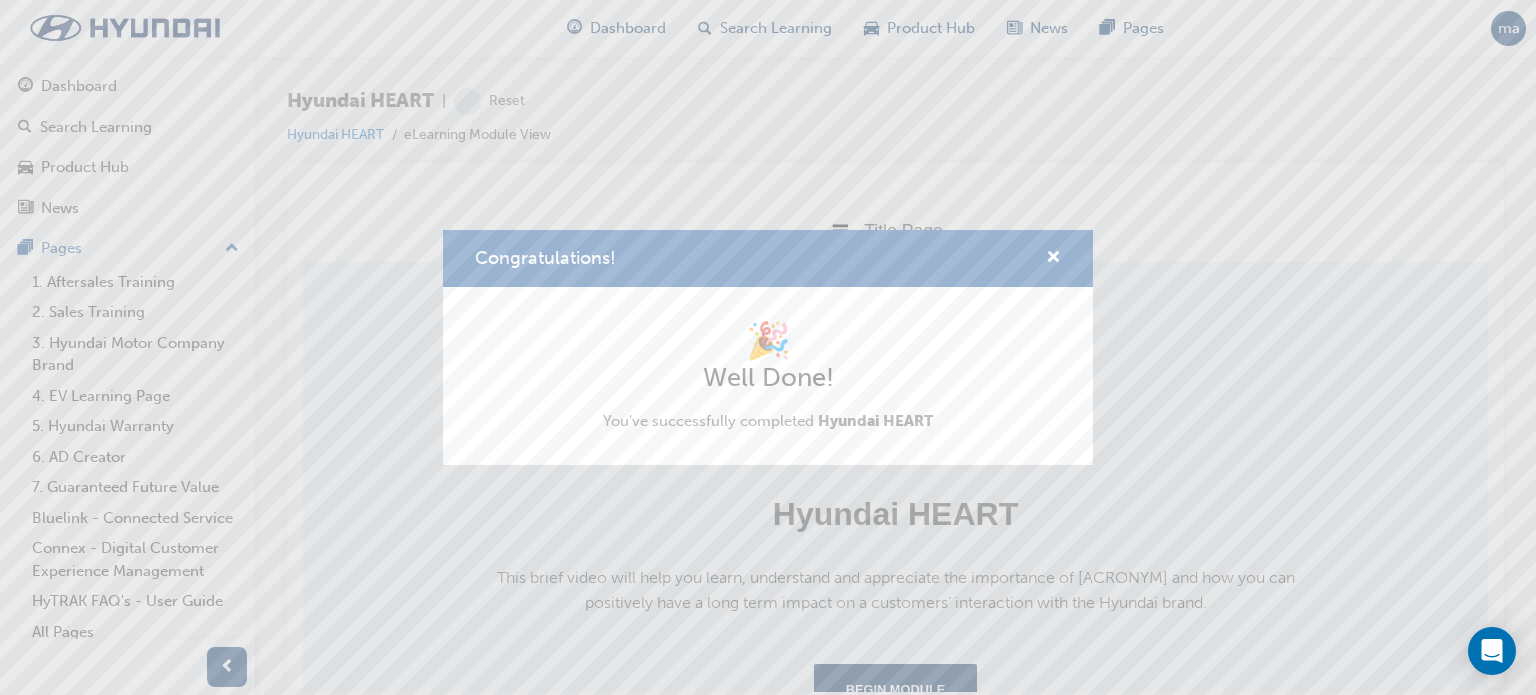 scroll, scrollTop: 0, scrollLeft: 0, axis: both 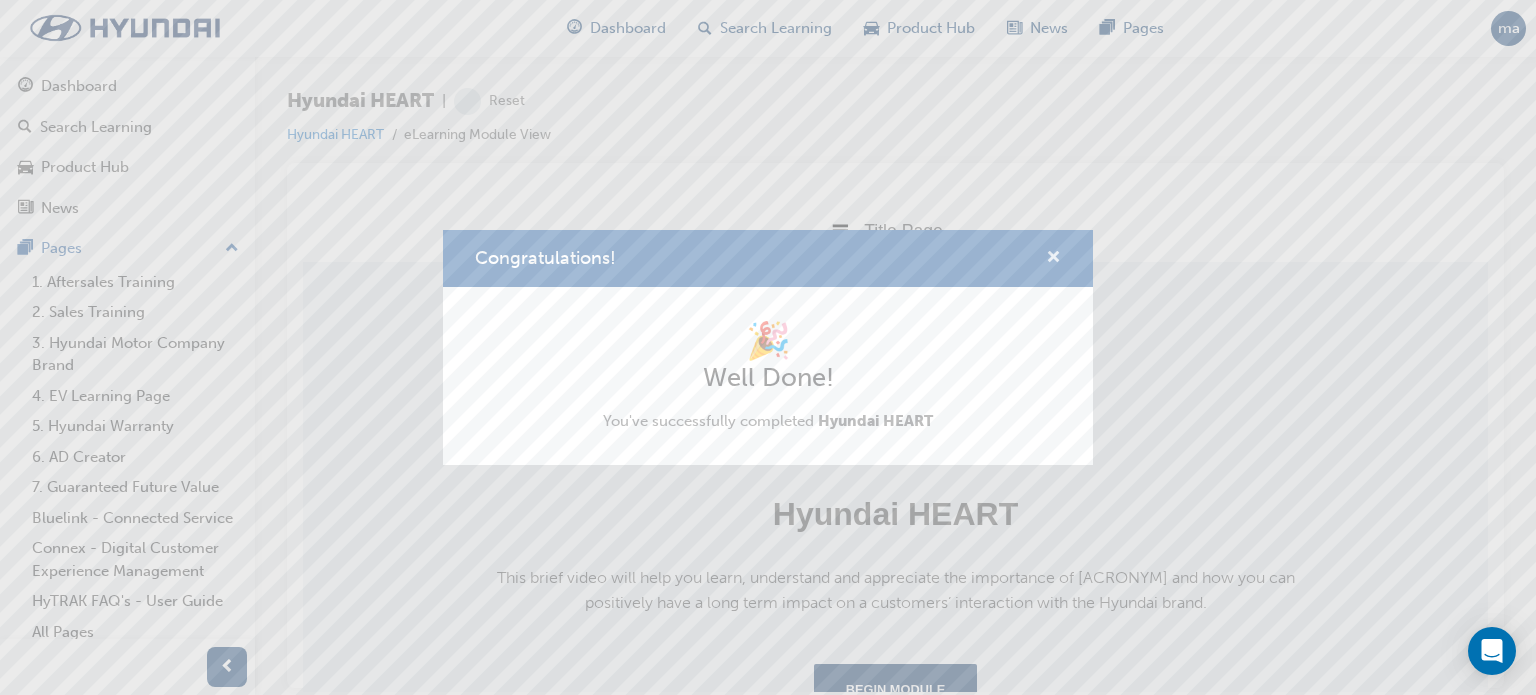drag, startPoint x: 1057, startPoint y: 257, endPoint x: 753, endPoint y: 59, distance: 362.7947 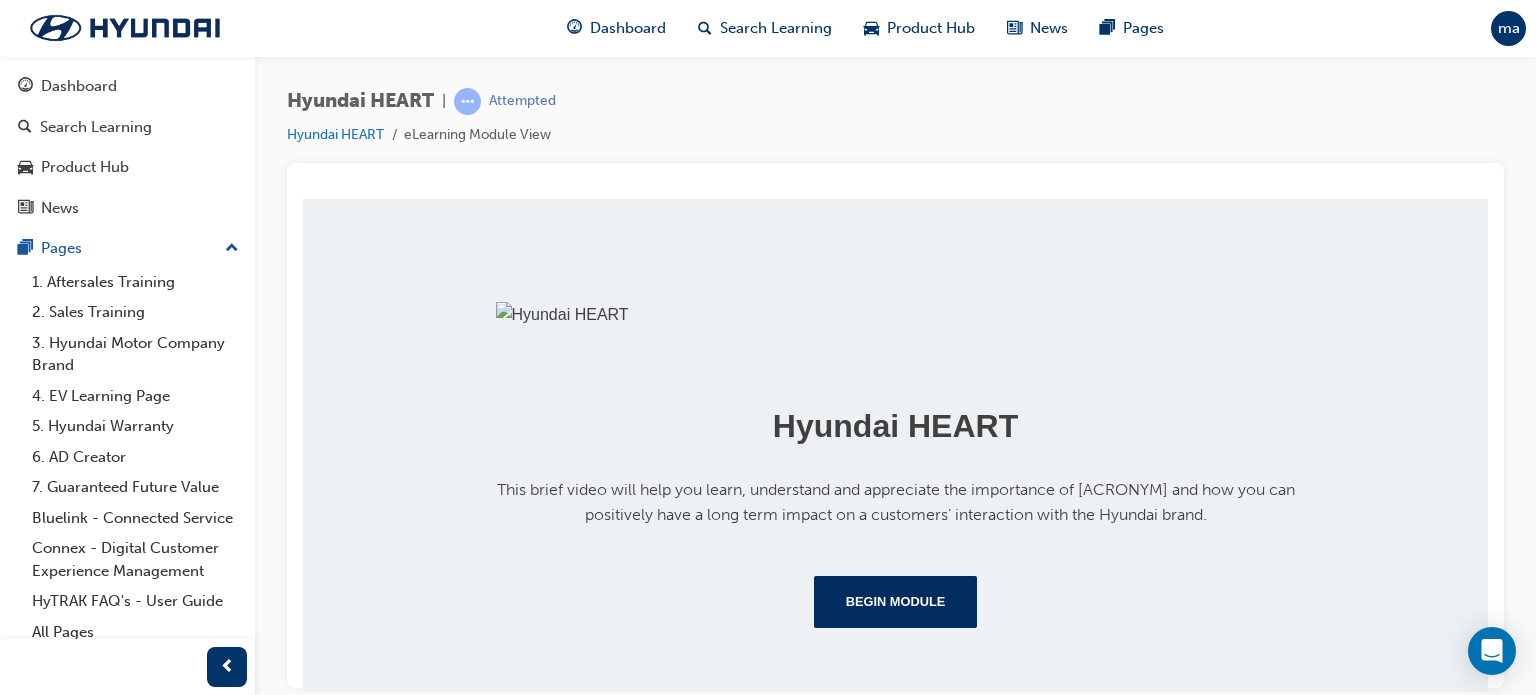 scroll, scrollTop: 445, scrollLeft: 0, axis: vertical 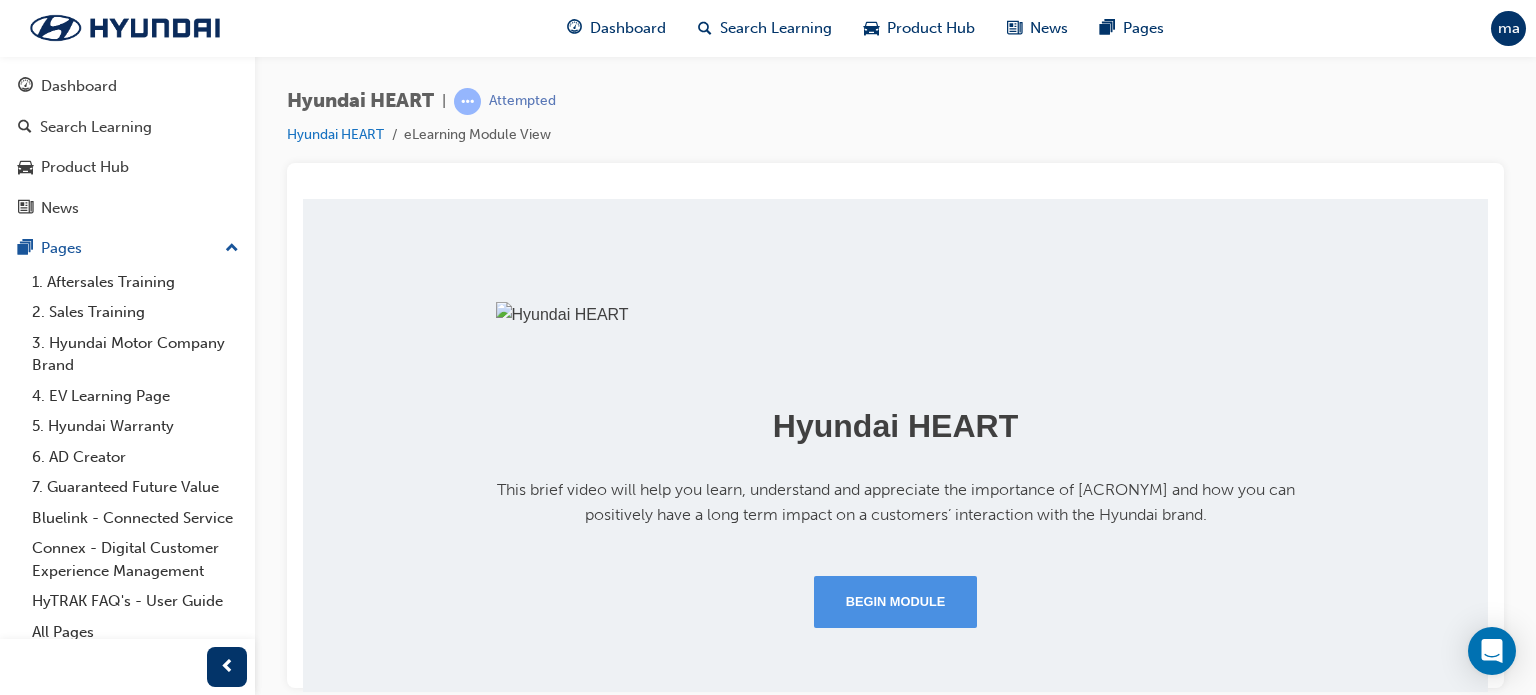 click on "Begin Module" at bounding box center (896, 601) 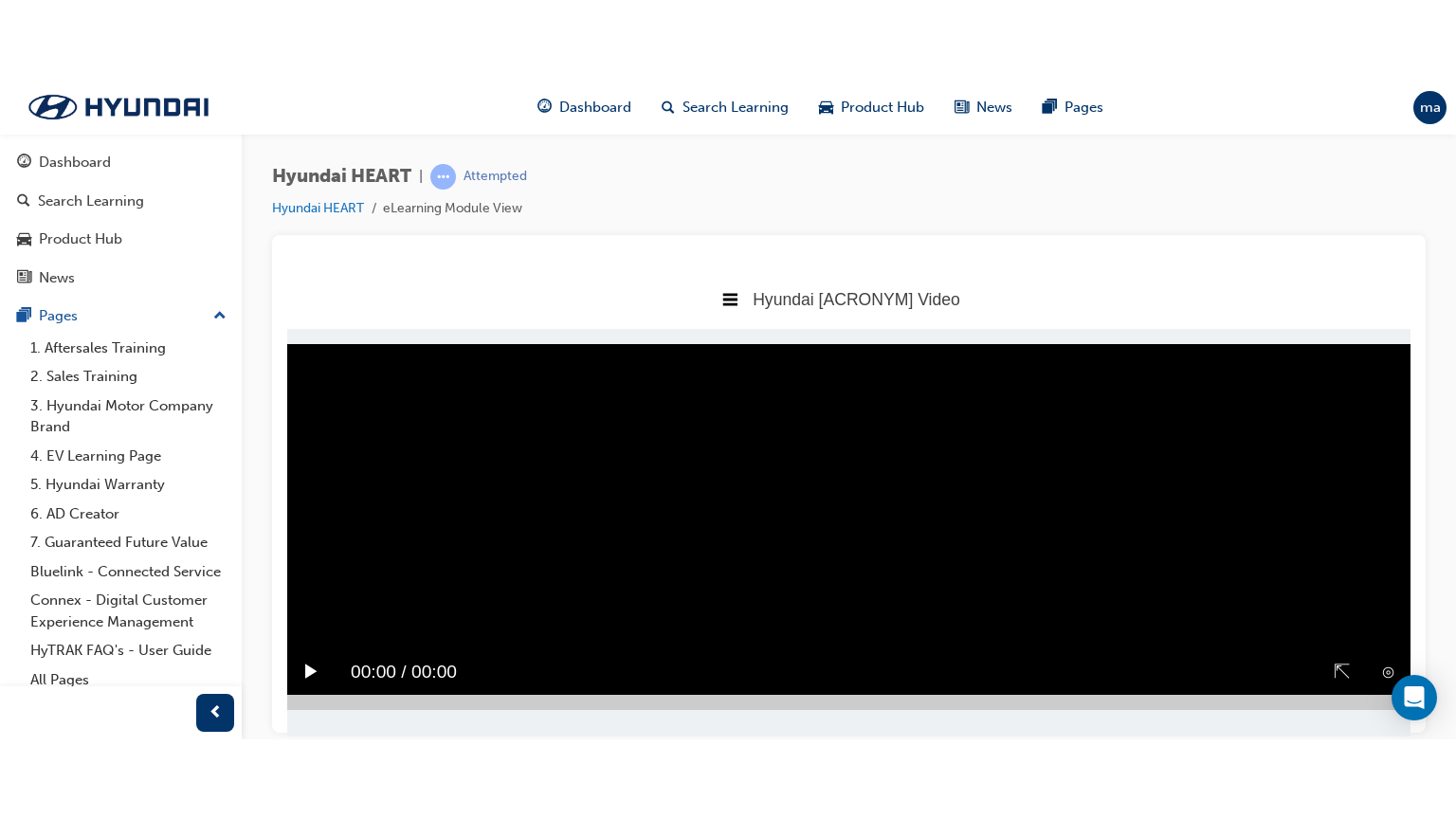 scroll, scrollTop: 0, scrollLeft: 0, axis: both 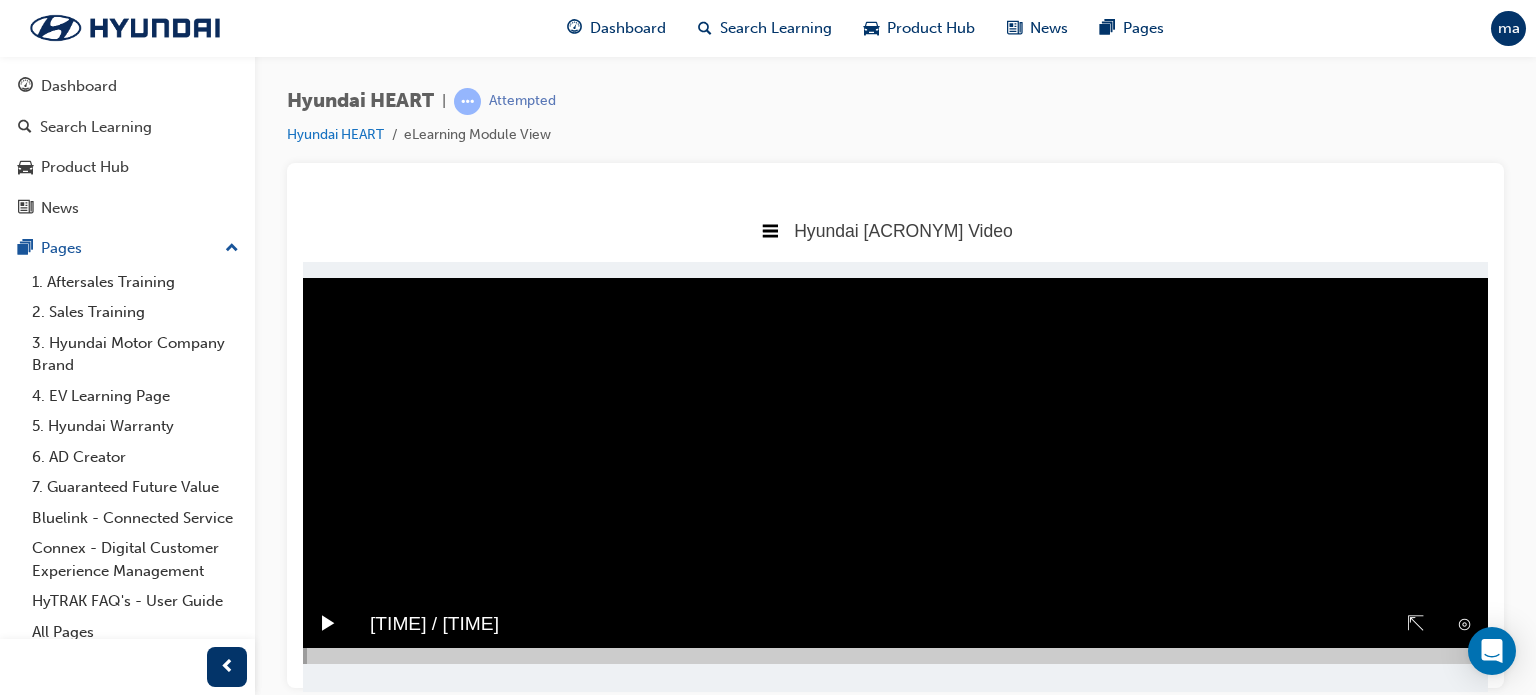 click on "⇱" at bounding box center [1416, 623] 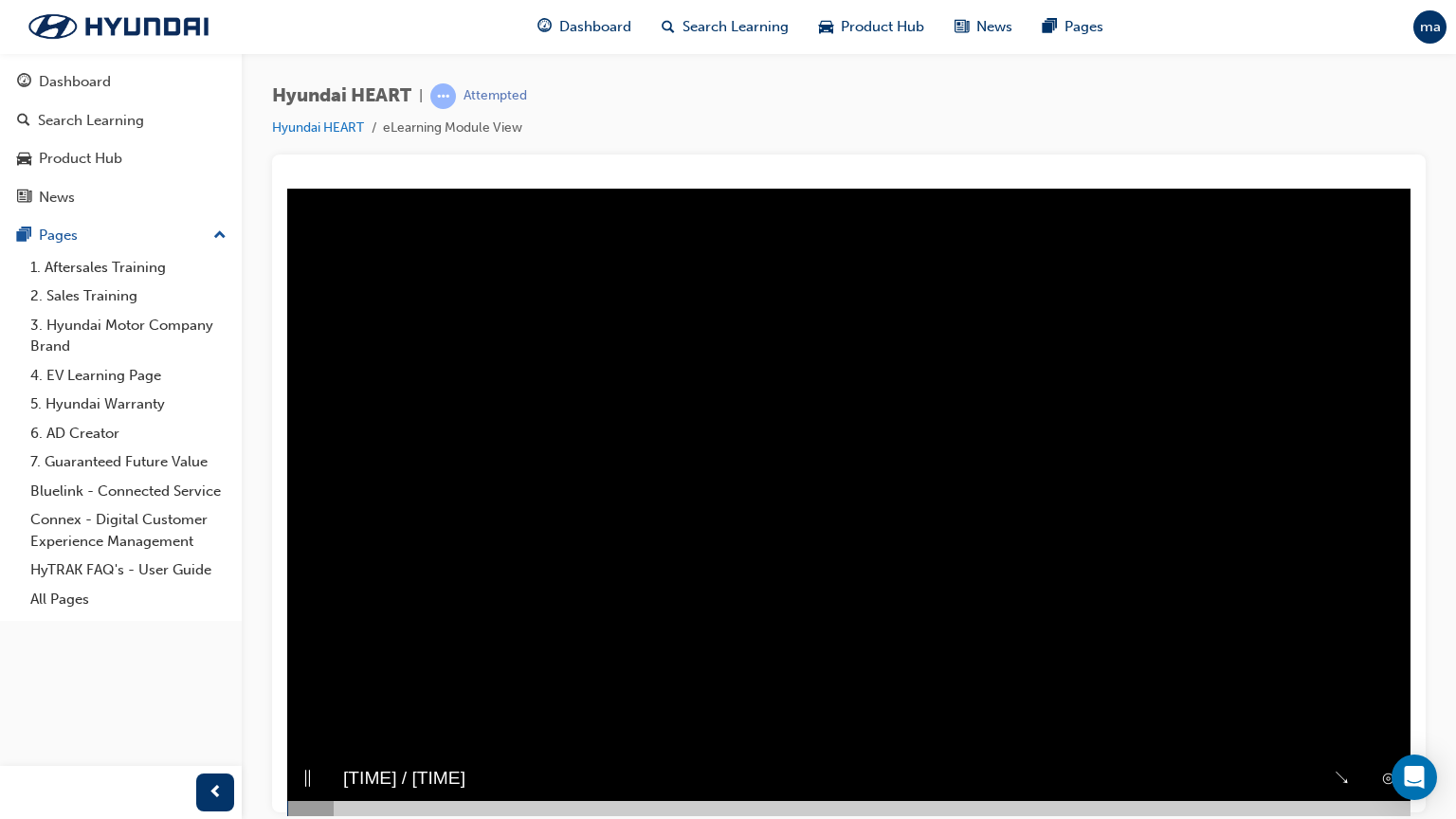 click on "Sorry, your browser does not support embedded videos.  Download Instead" at bounding box center (848, -131) 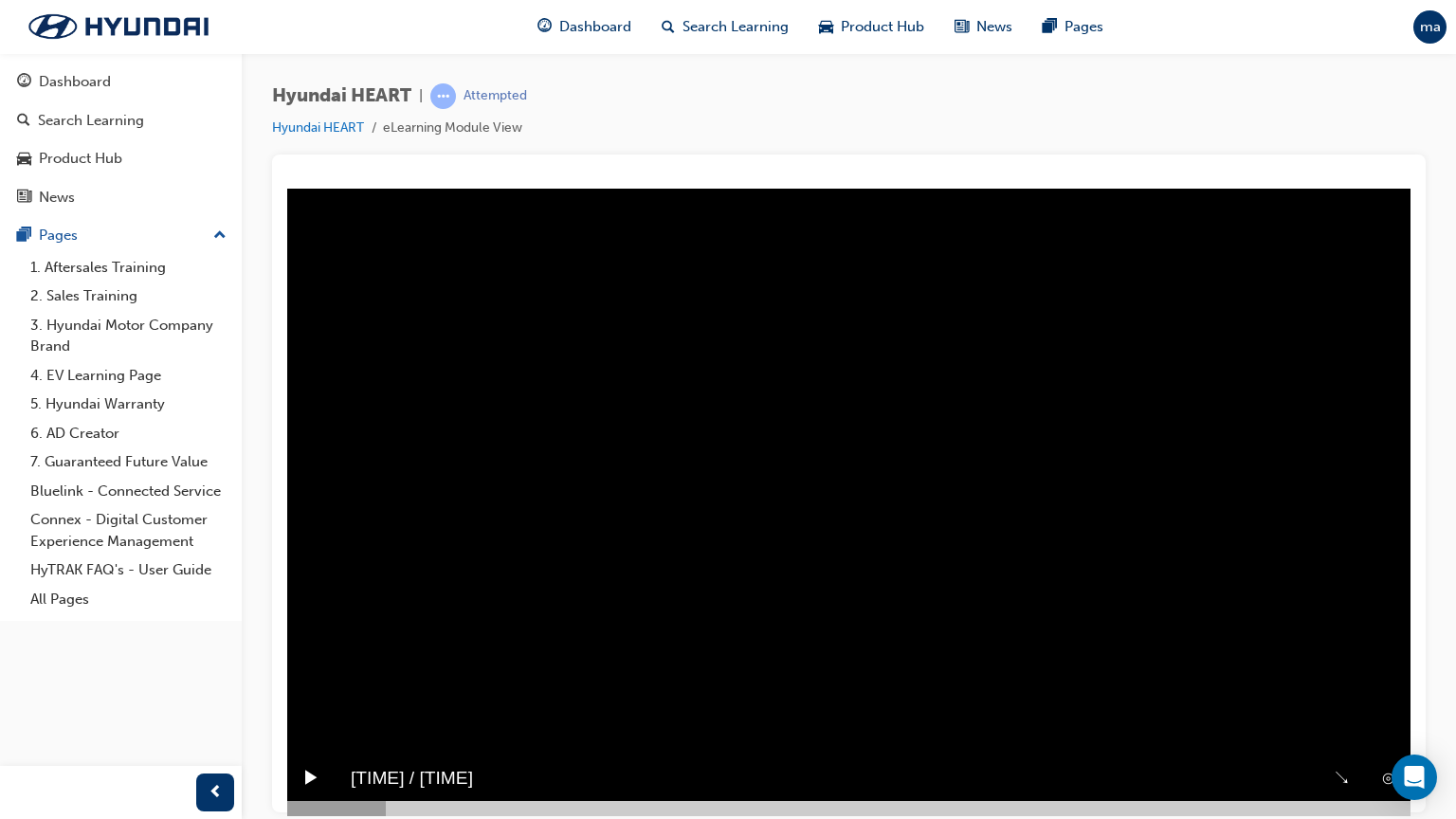 drag, startPoint x: 328, startPoint y: 997, endPoint x: 287, endPoint y: 997, distance: 41 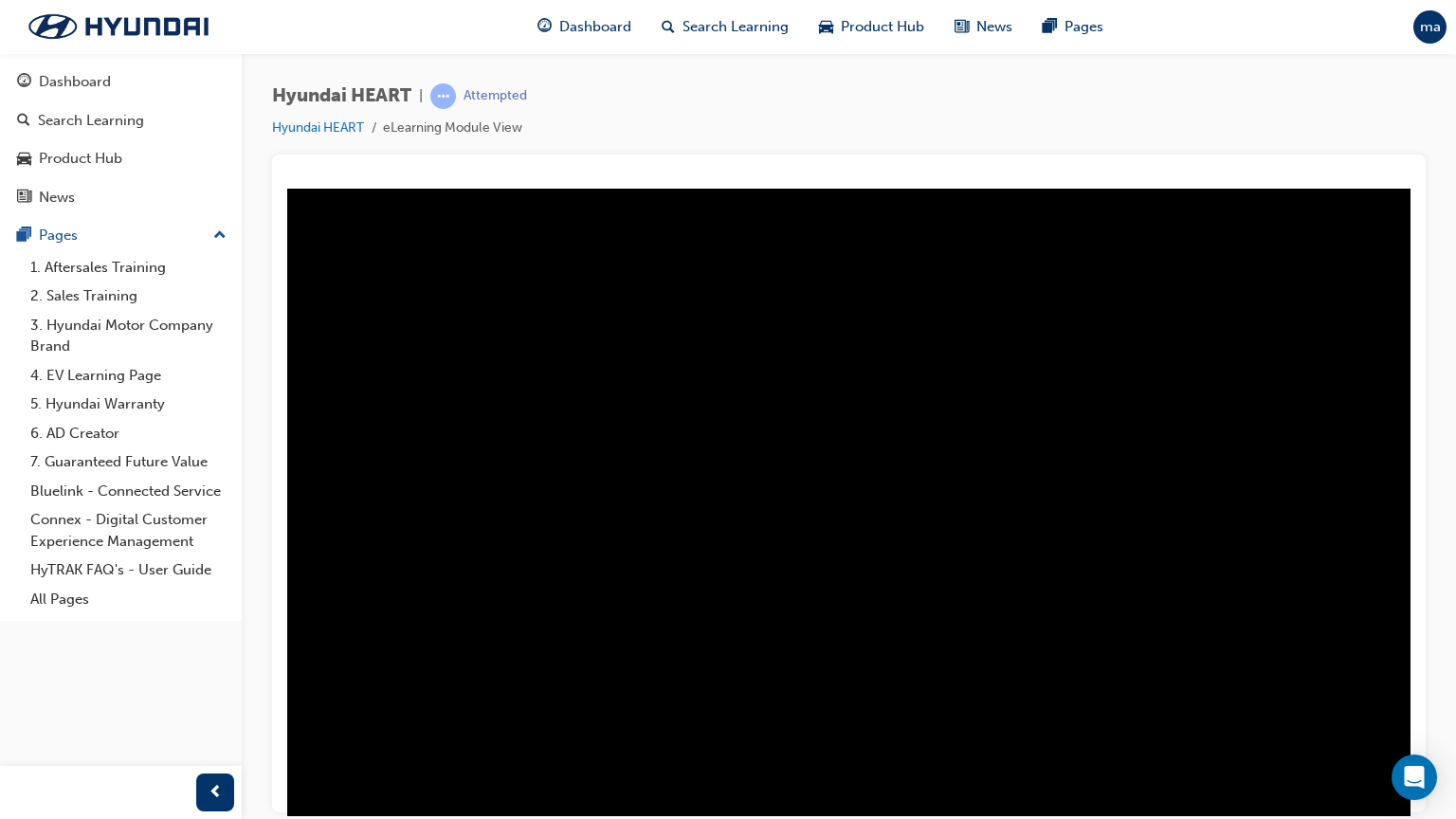 click on "Sorry, your browser does not support embedded videos.  Download Instead" at bounding box center [848, -131] 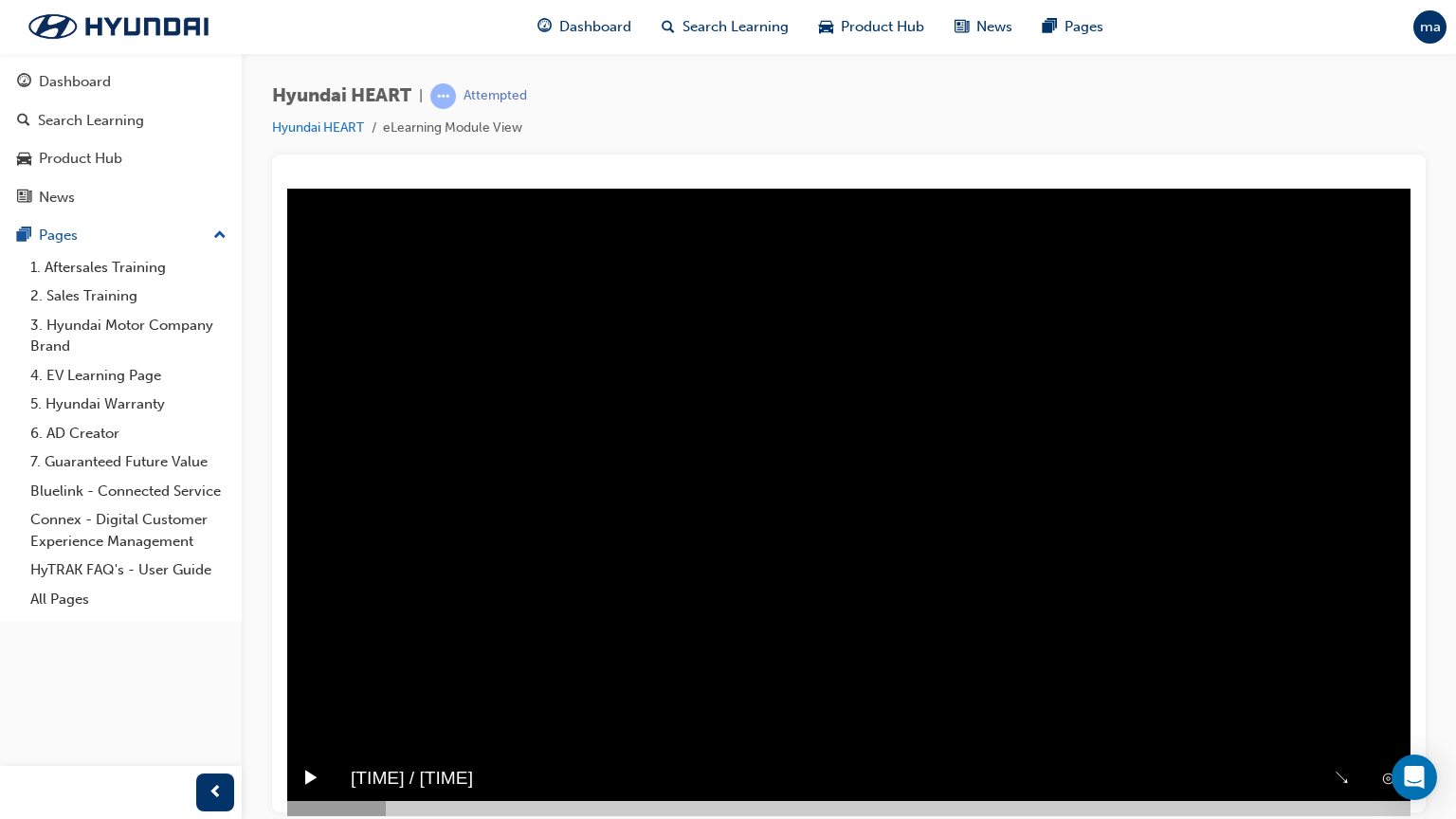 drag, startPoint x: 341, startPoint y: 995, endPoint x: 287, endPoint y: 994, distance: 54.00926 